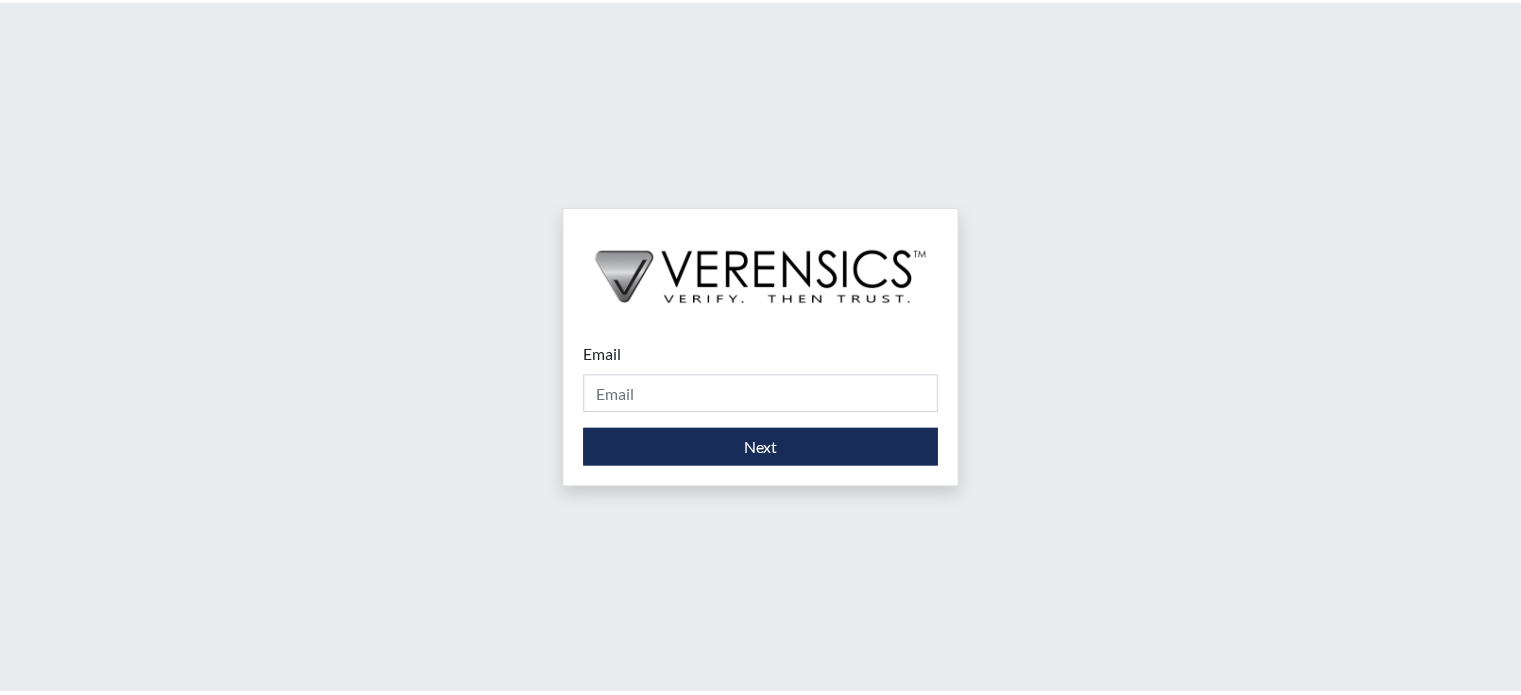 scroll, scrollTop: 0, scrollLeft: 0, axis: both 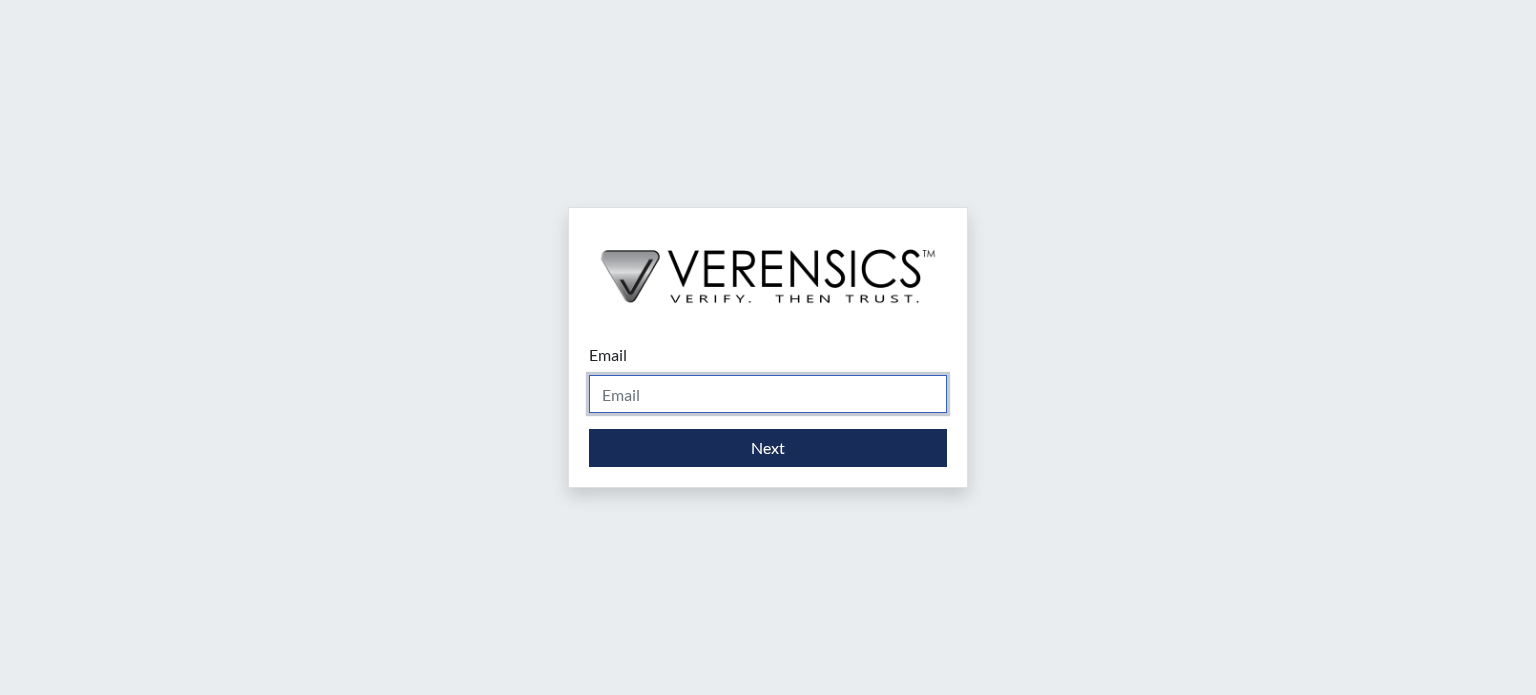 click on "Email" at bounding box center (768, 394) 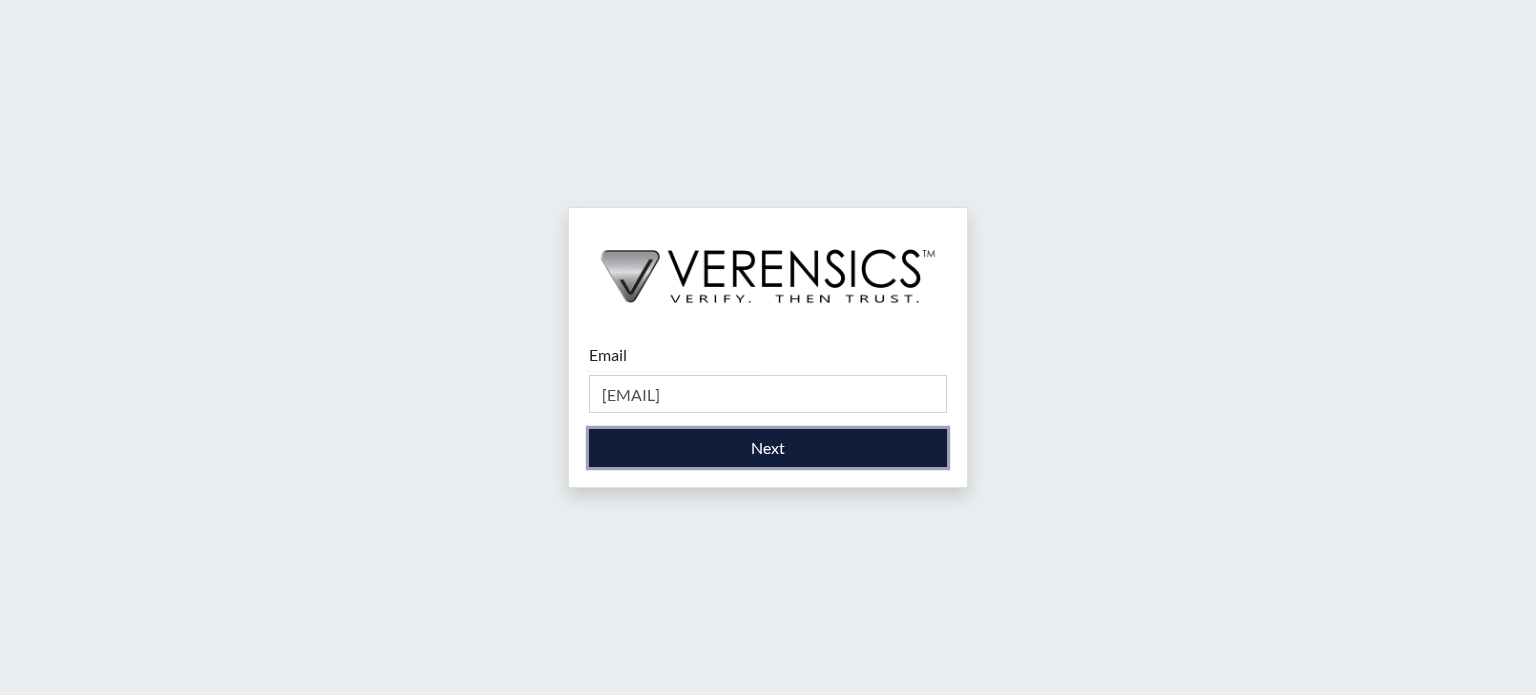 click on "Next" at bounding box center (768, 448) 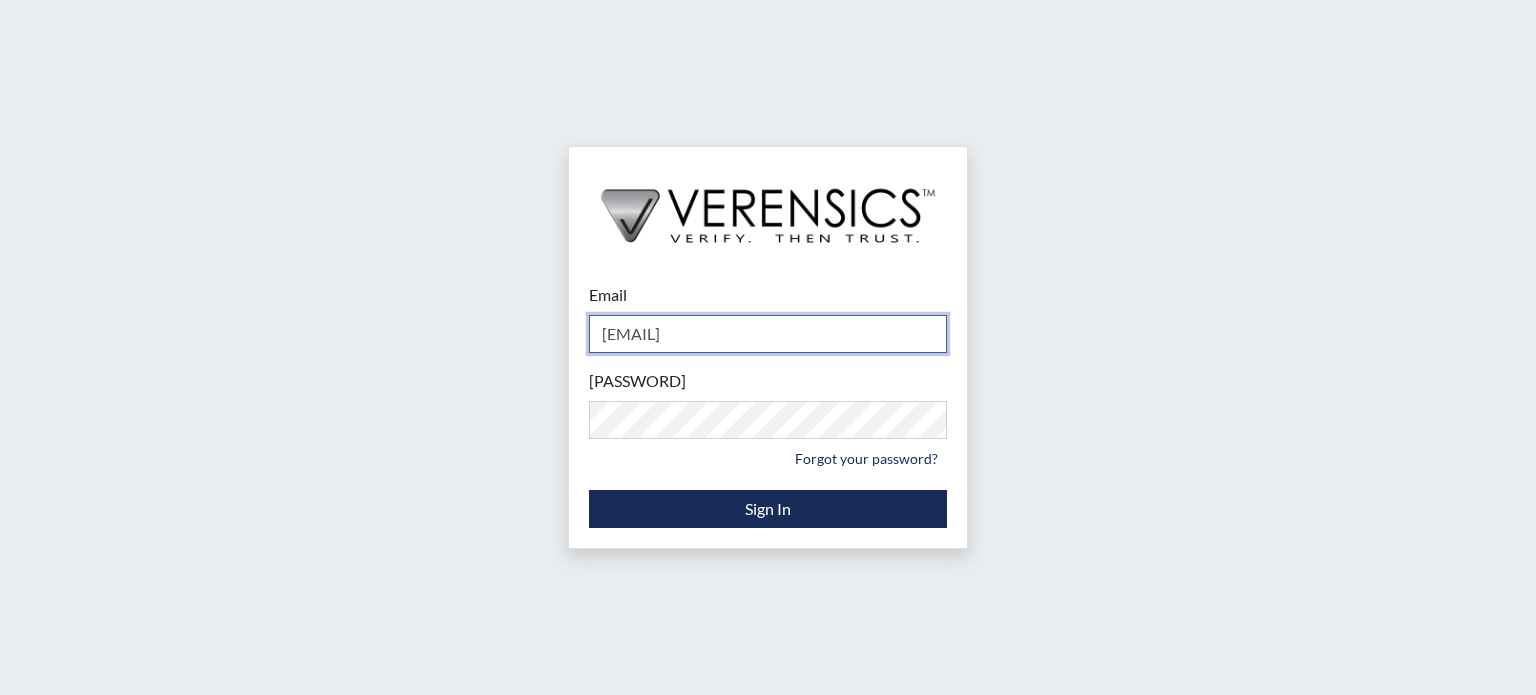 type on "[EMAIL]" 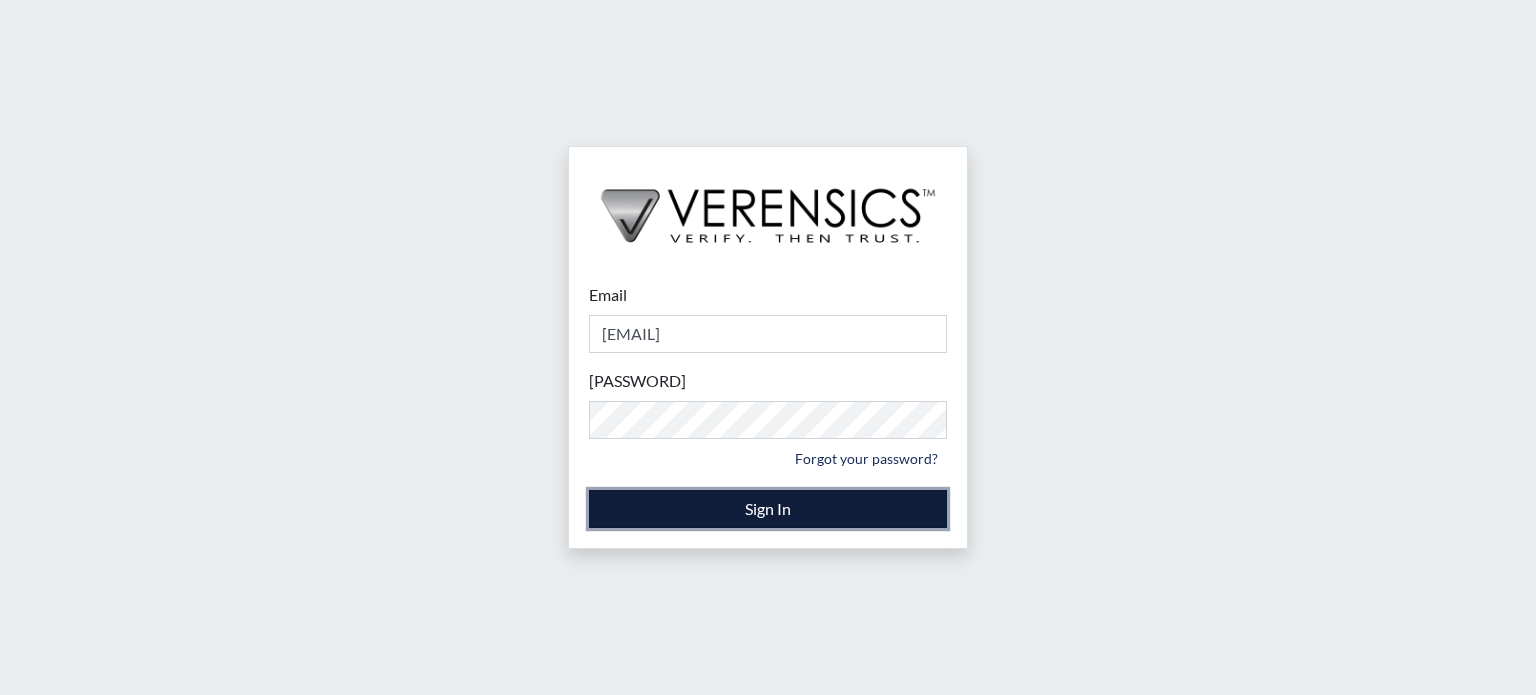 click on "Sign In" at bounding box center [768, 509] 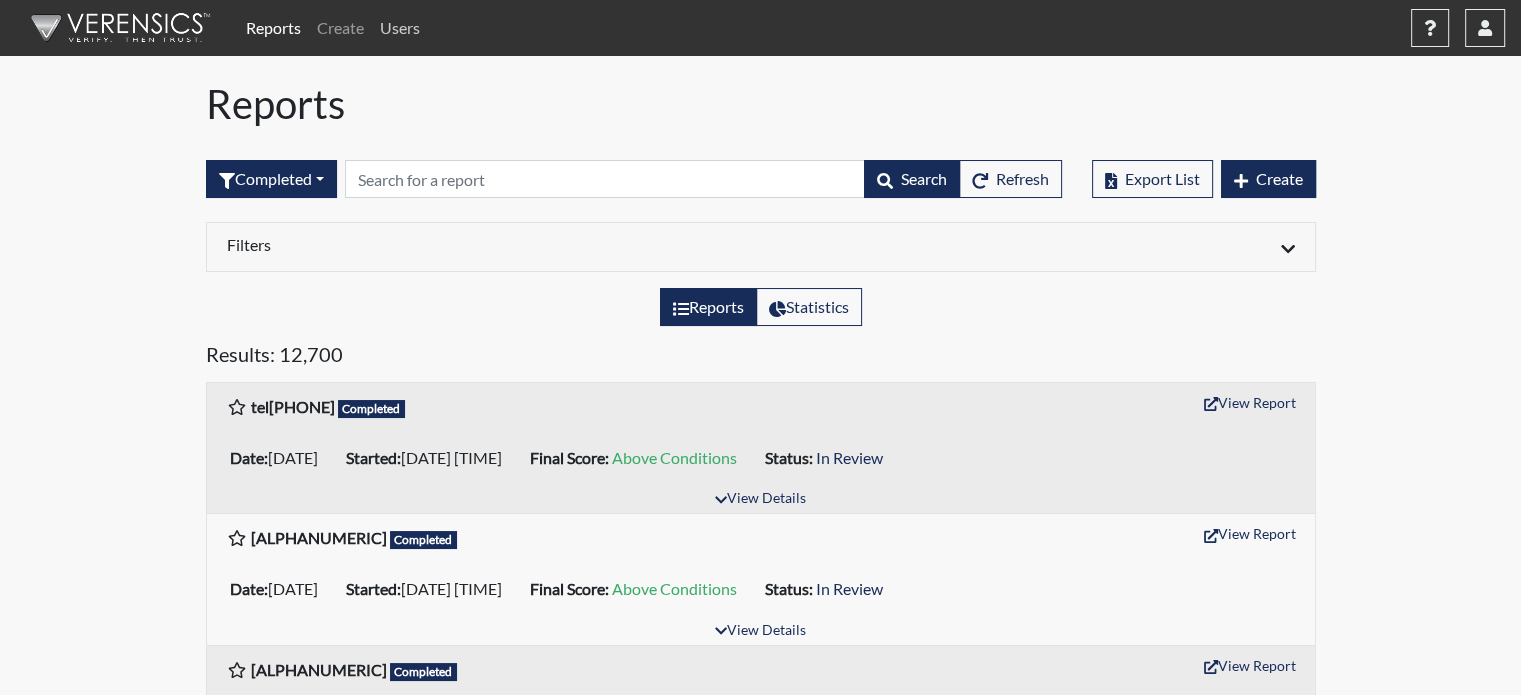 drag, startPoint x: 404, startPoint y: 24, endPoint x: 418, endPoint y: 21, distance: 14.3178215 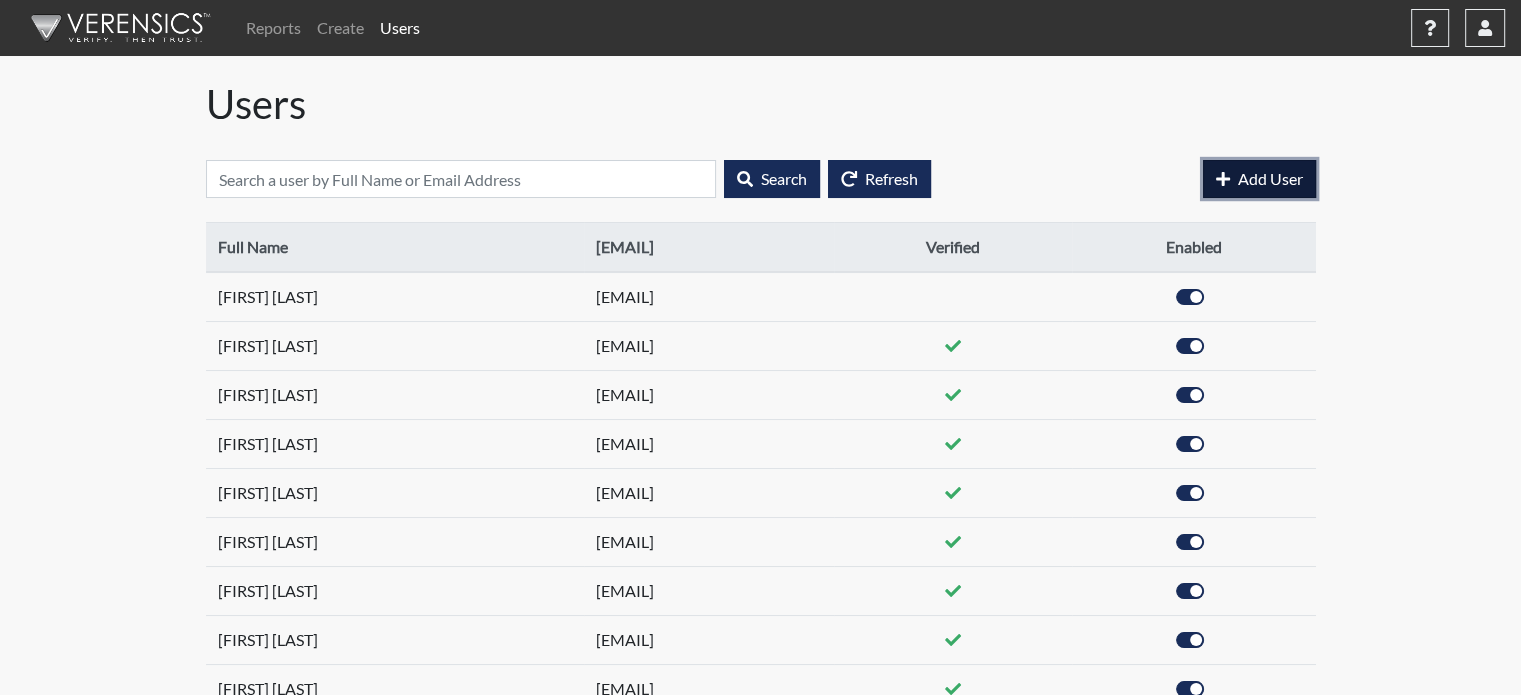 click on "Add User" at bounding box center (1270, 178) 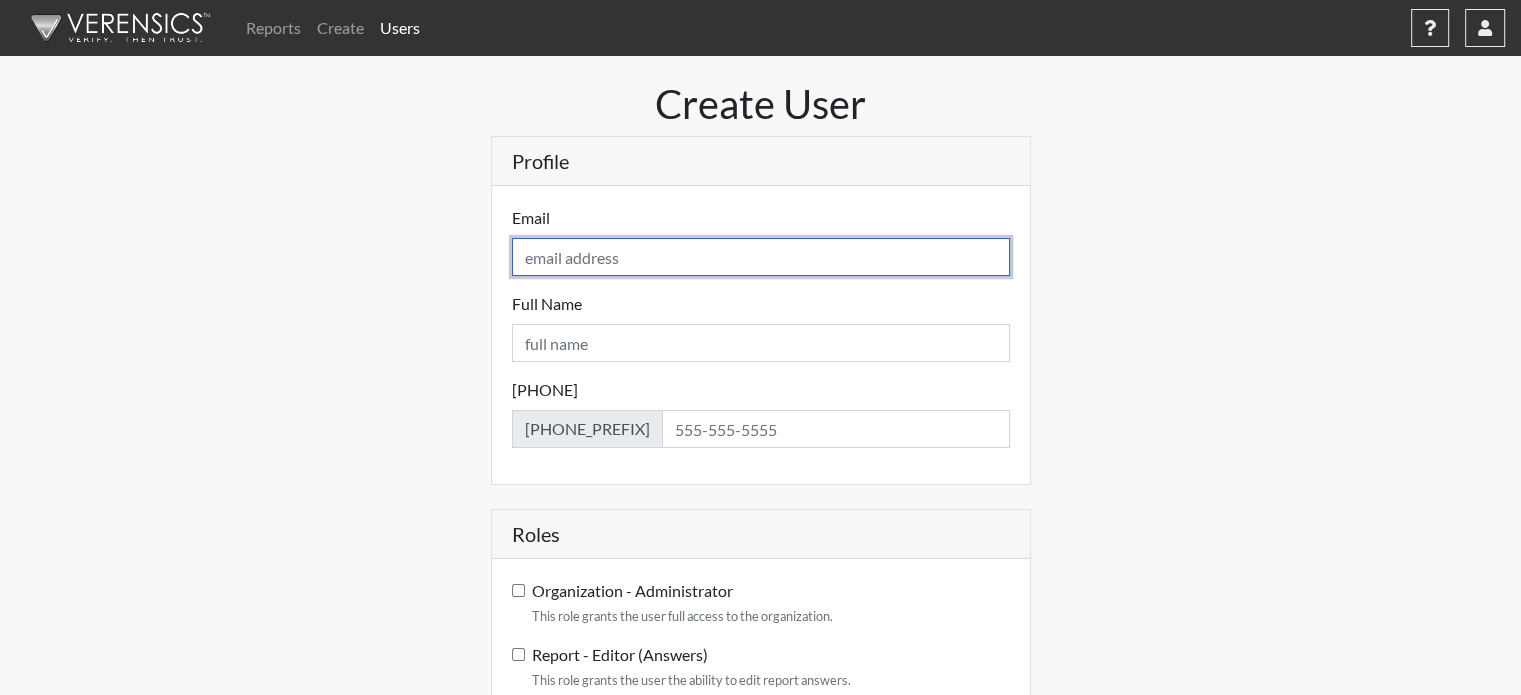 click on "Email" at bounding box center [761, 257] 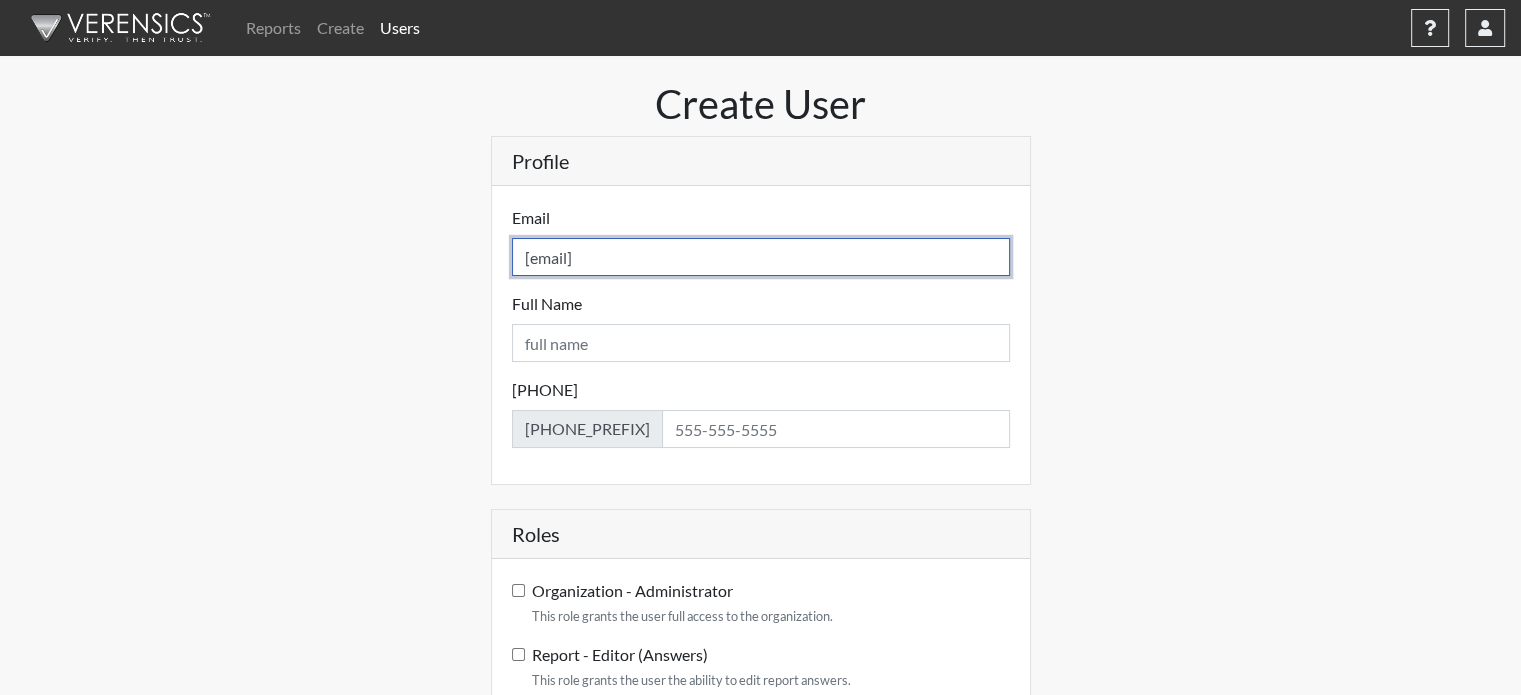 type on "[EMAIL]" 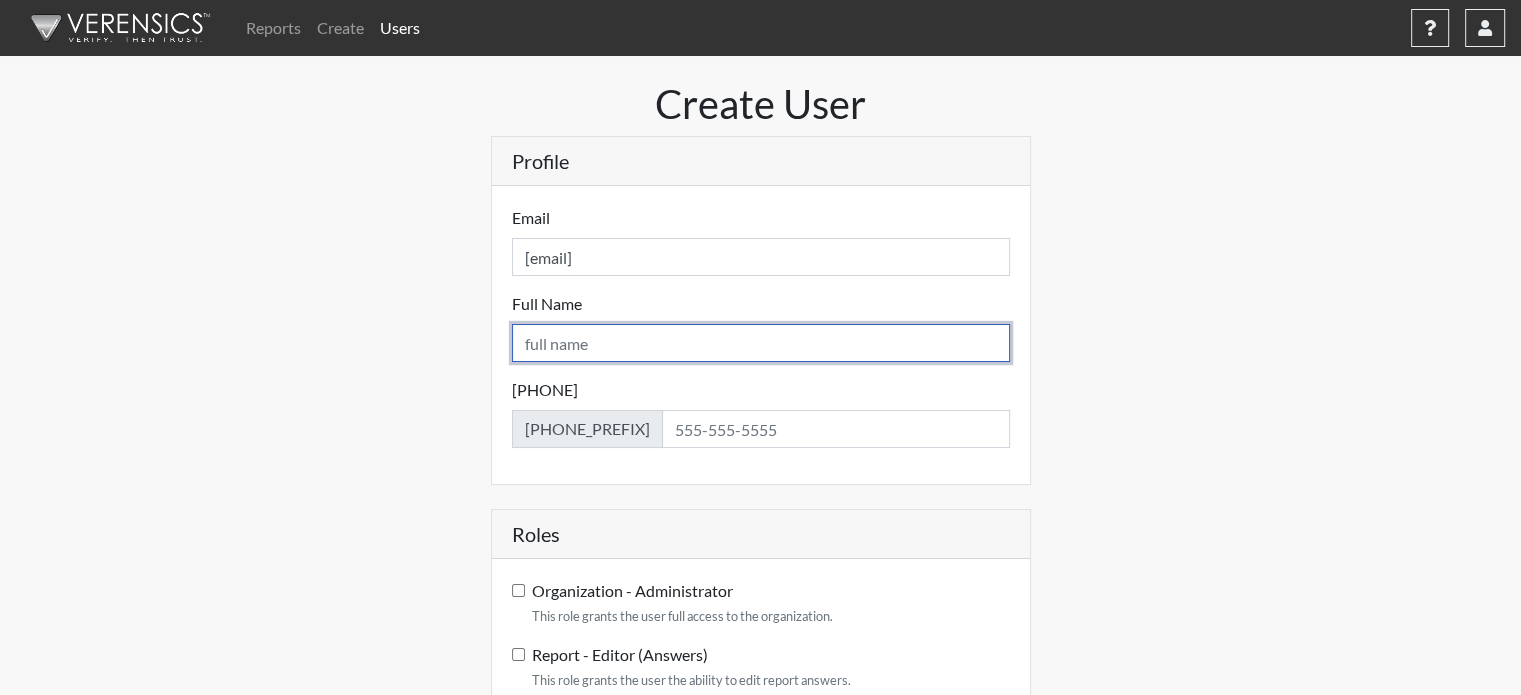click on "Full Name" at bounding box center [761, 343] 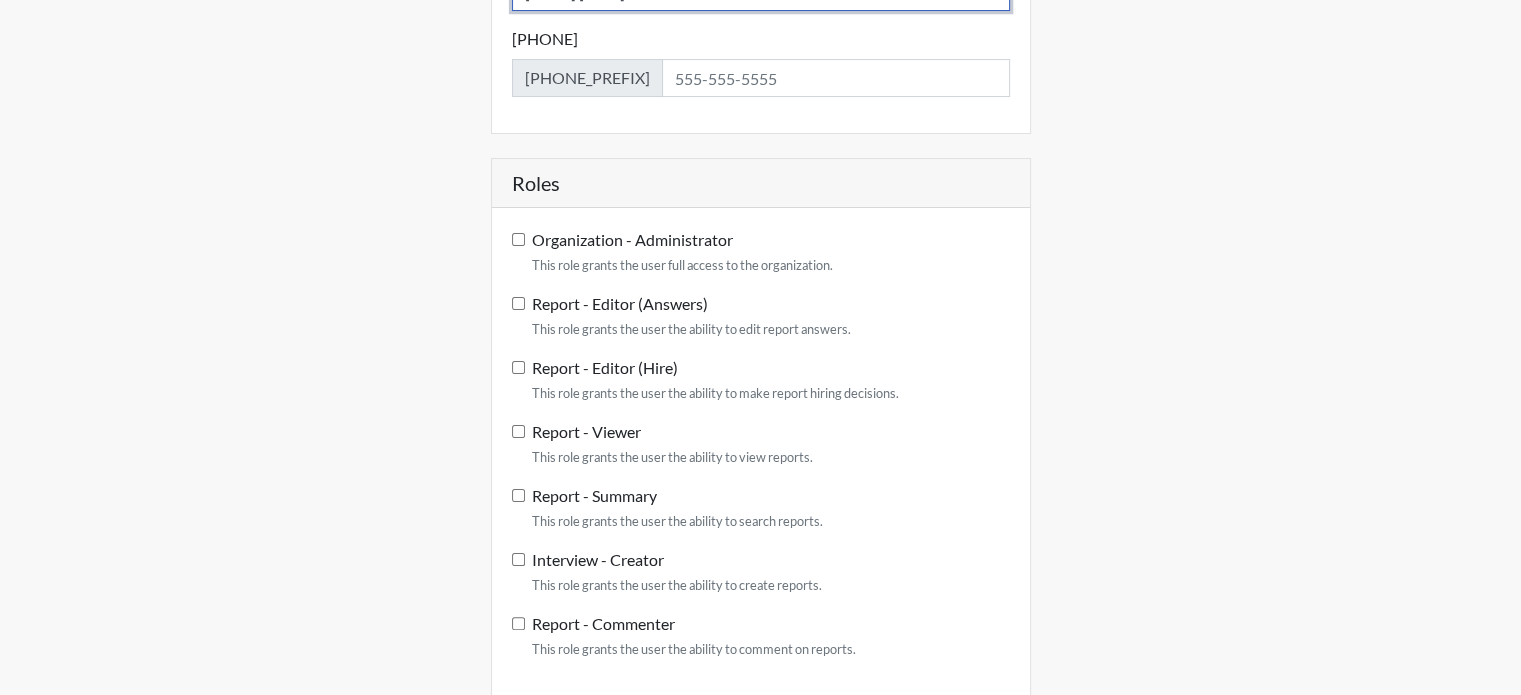 scroll, scrollTop: 413, scrollLeft: 0, axis: vertical 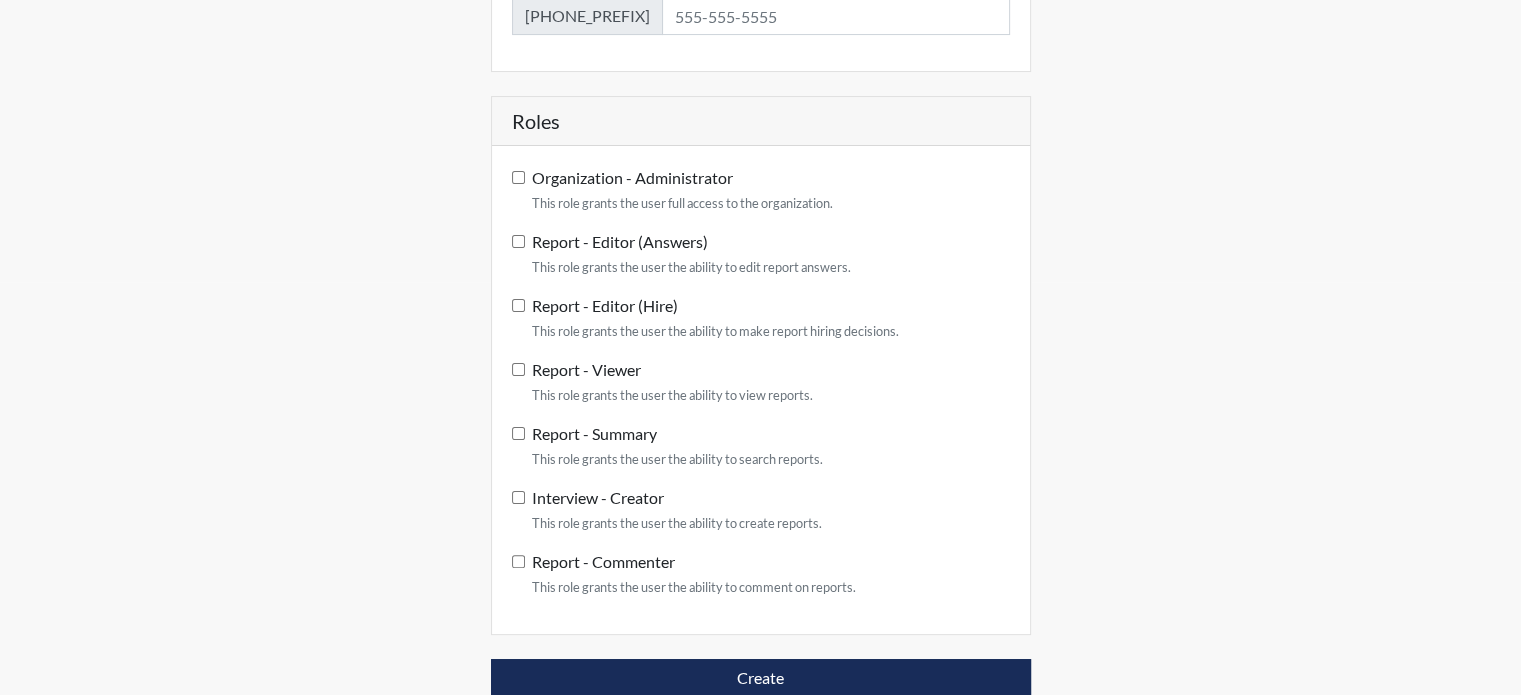 type on "[FIRST] [LAST]" 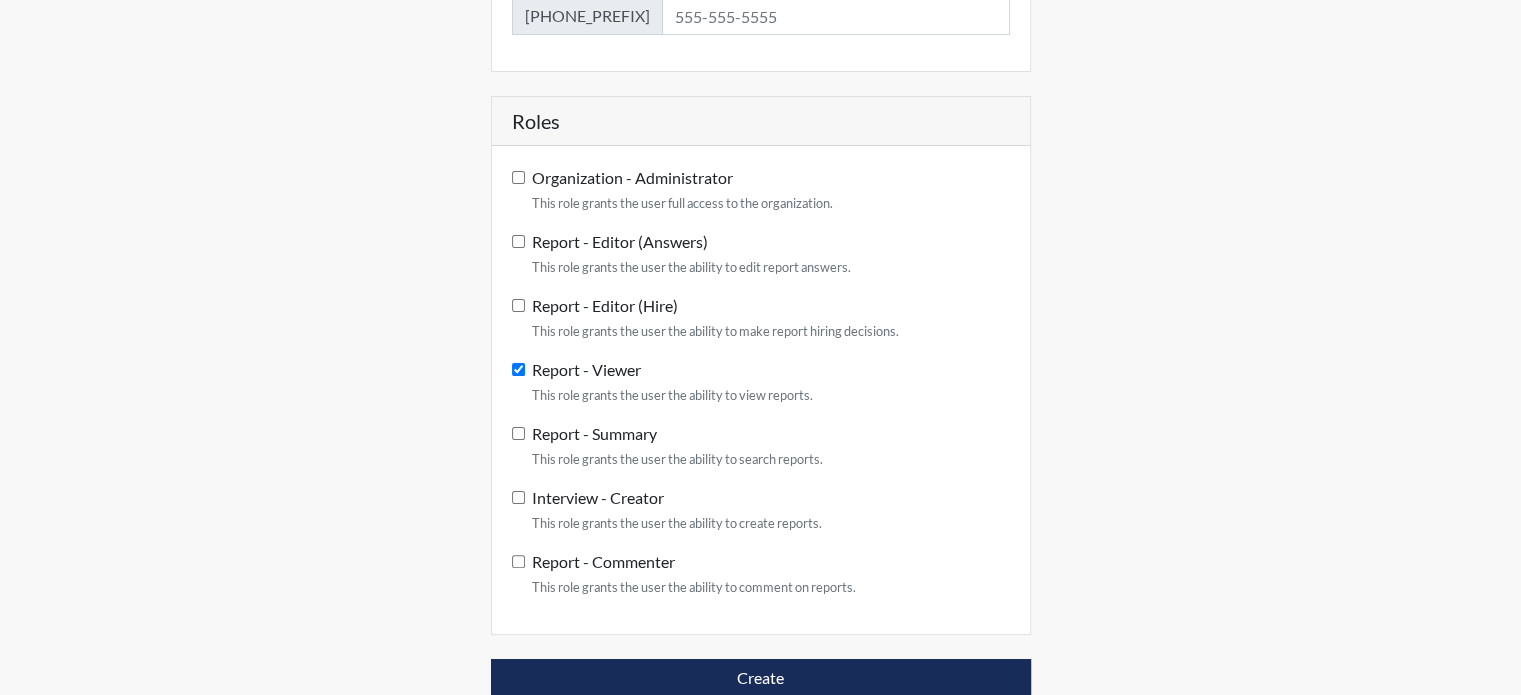 click on "Report - Summary  This role grants the user the ability to search reports." at bounding box center (518, 433) 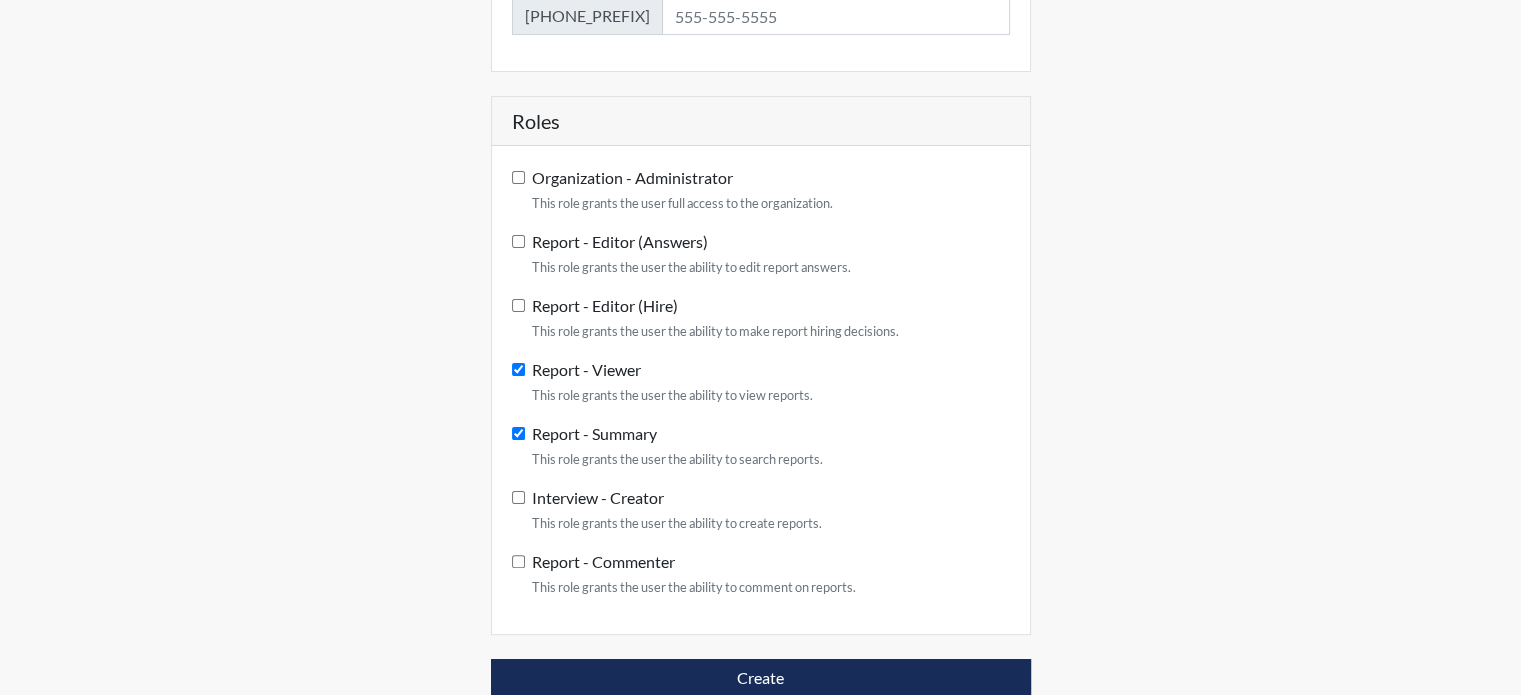 click on "Interview - Creator  This role grants the user the ability to create reports." at bounding box center [518, 497] 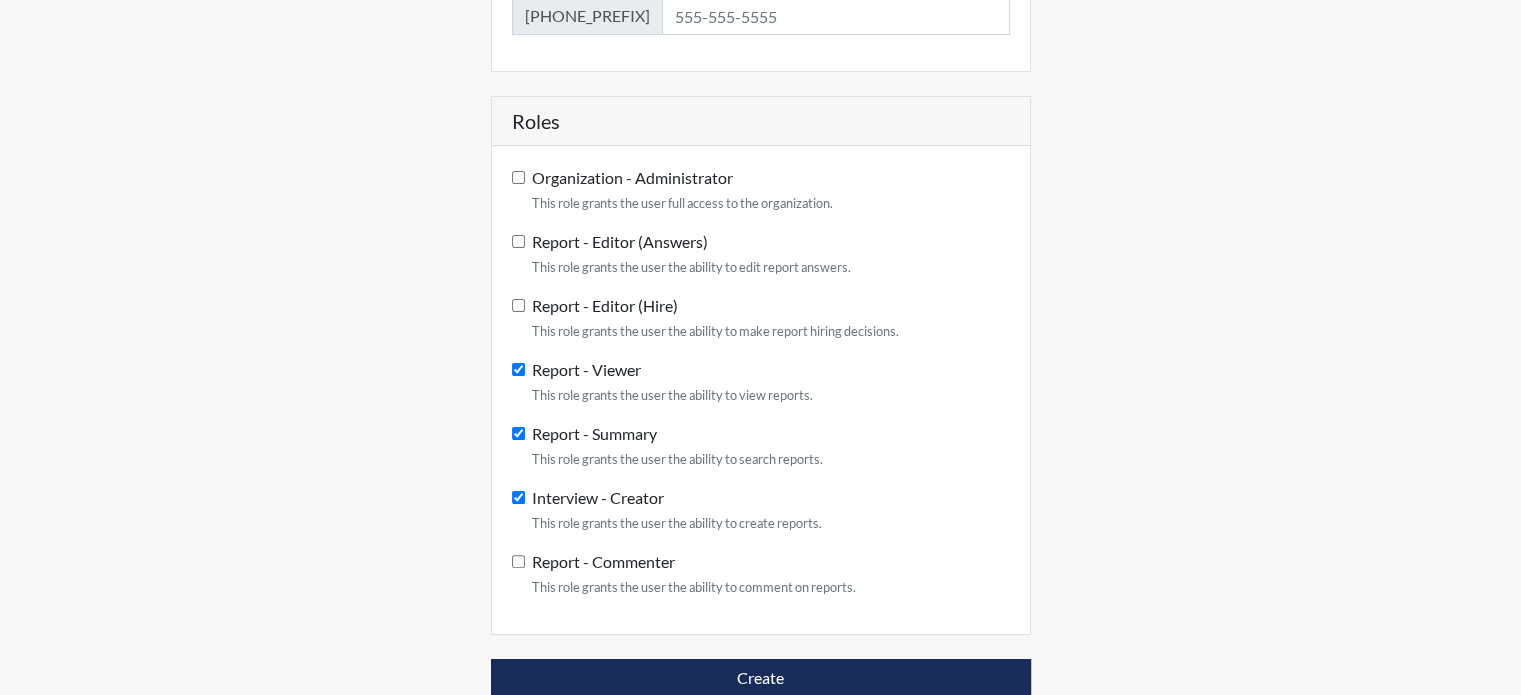 click on "Report - Commenter  This role grants the user the ability to comment on reports." at bounding box center [518, 561] 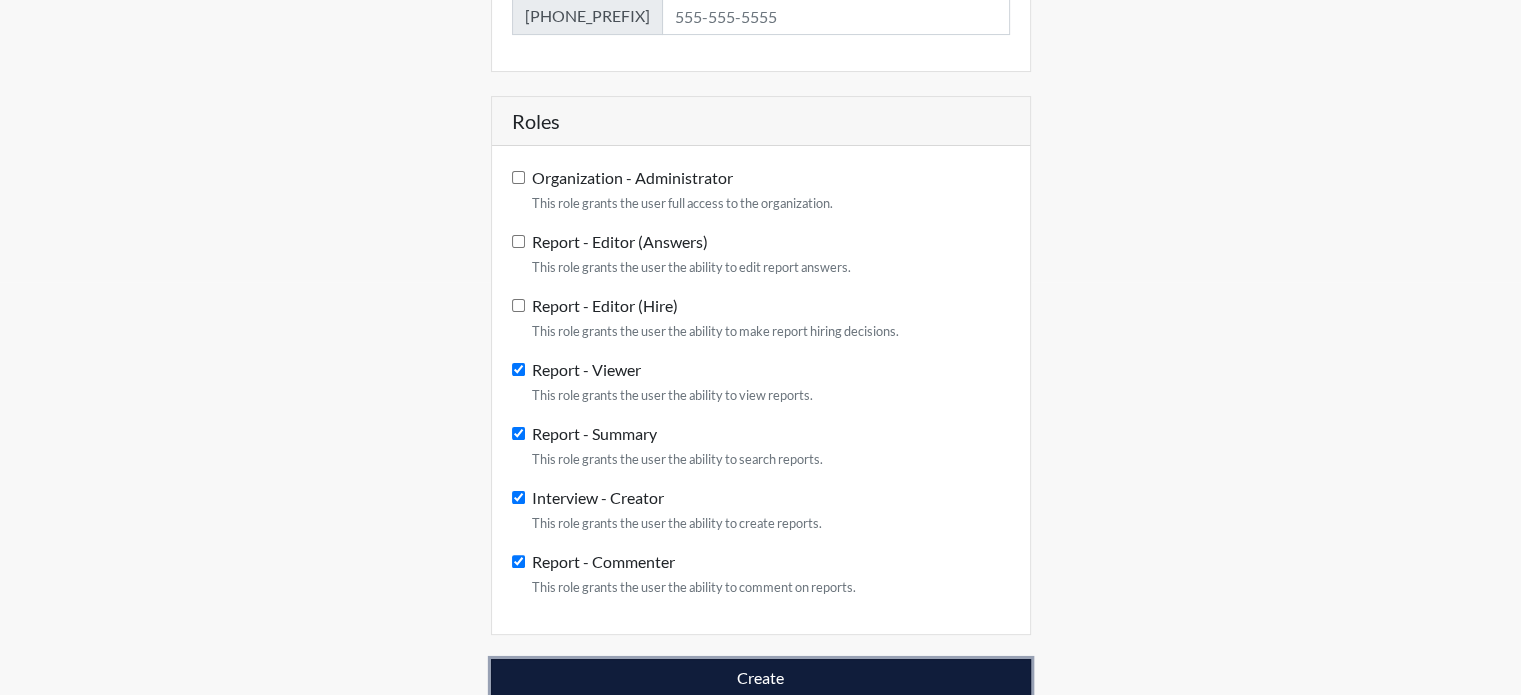 click on "Create" at bounding box center [761, 678] 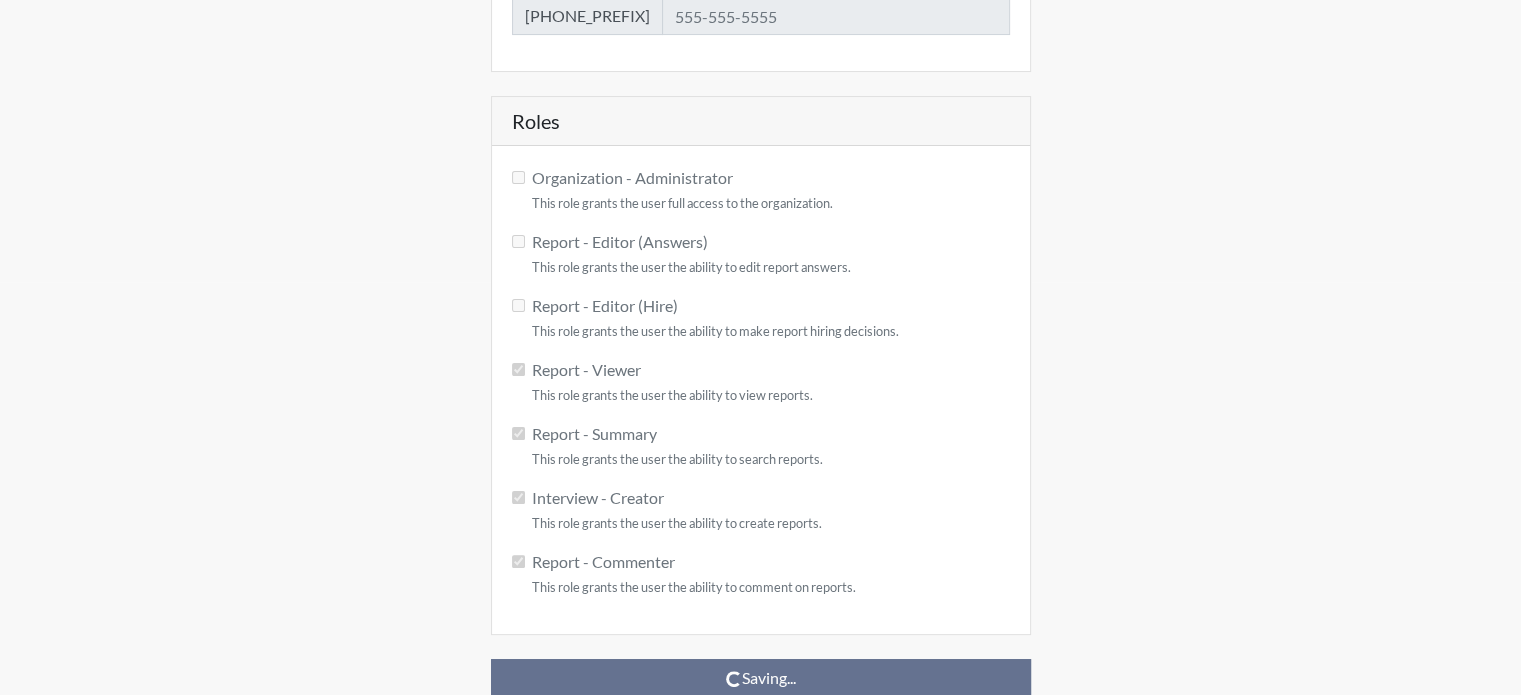 scroll, scrollTop: 0, scrollLeft: 0, axis: both 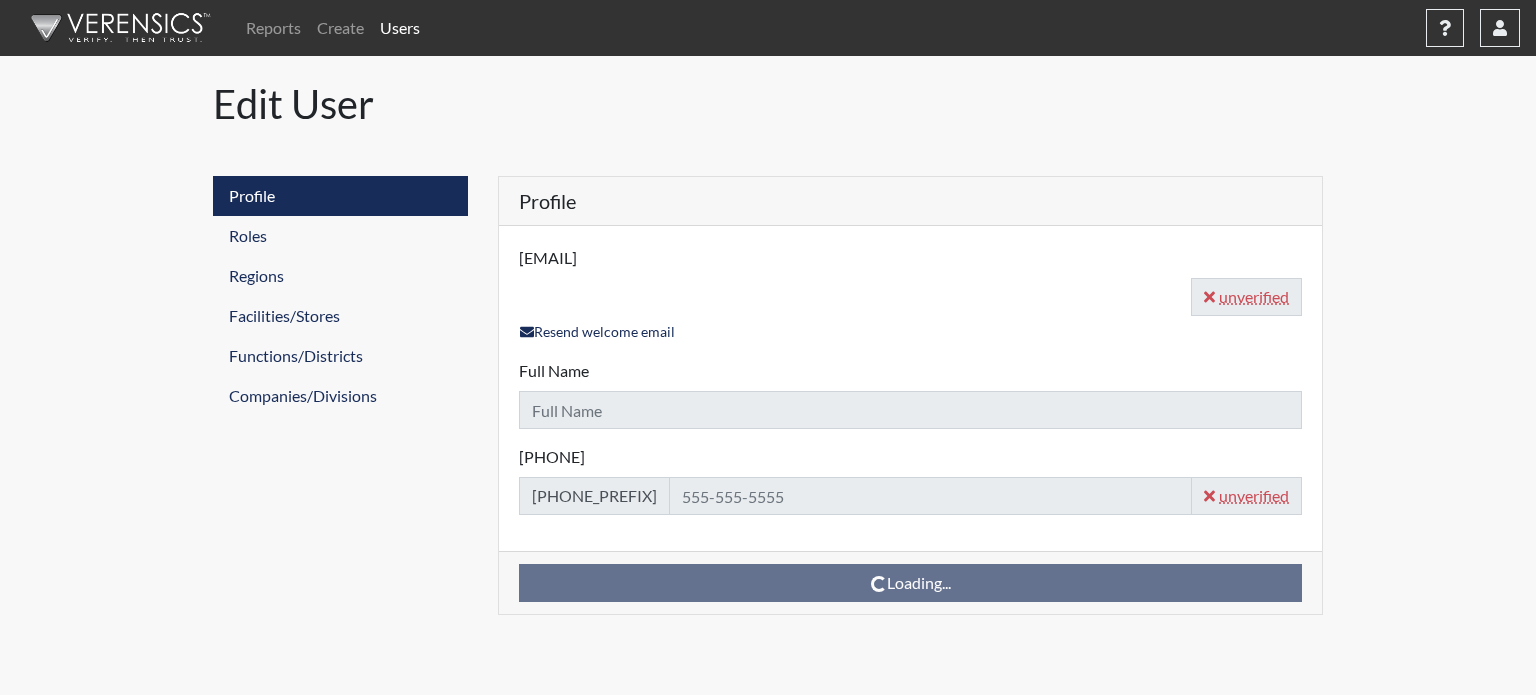 type on "[EMAIL]" 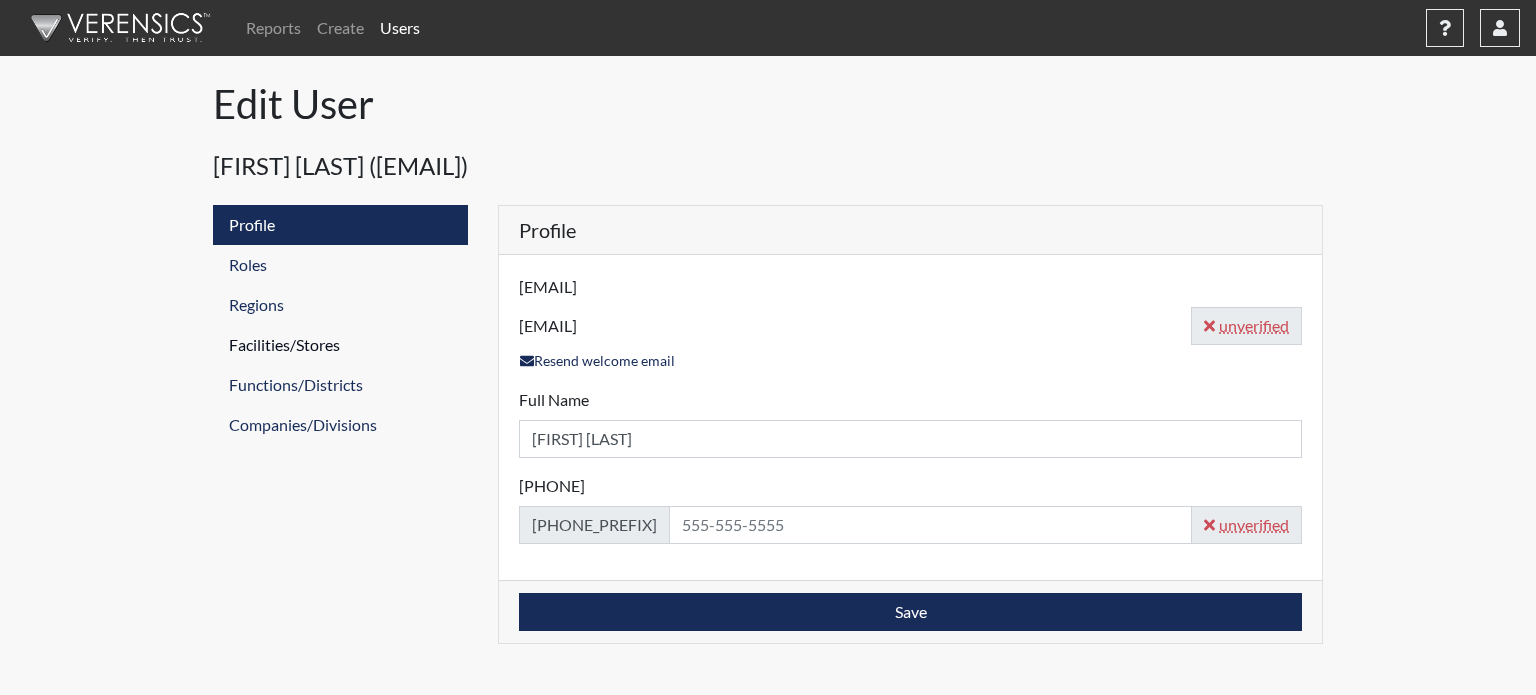 click on "Facilities/Stores" at bounding box center [340, 345] 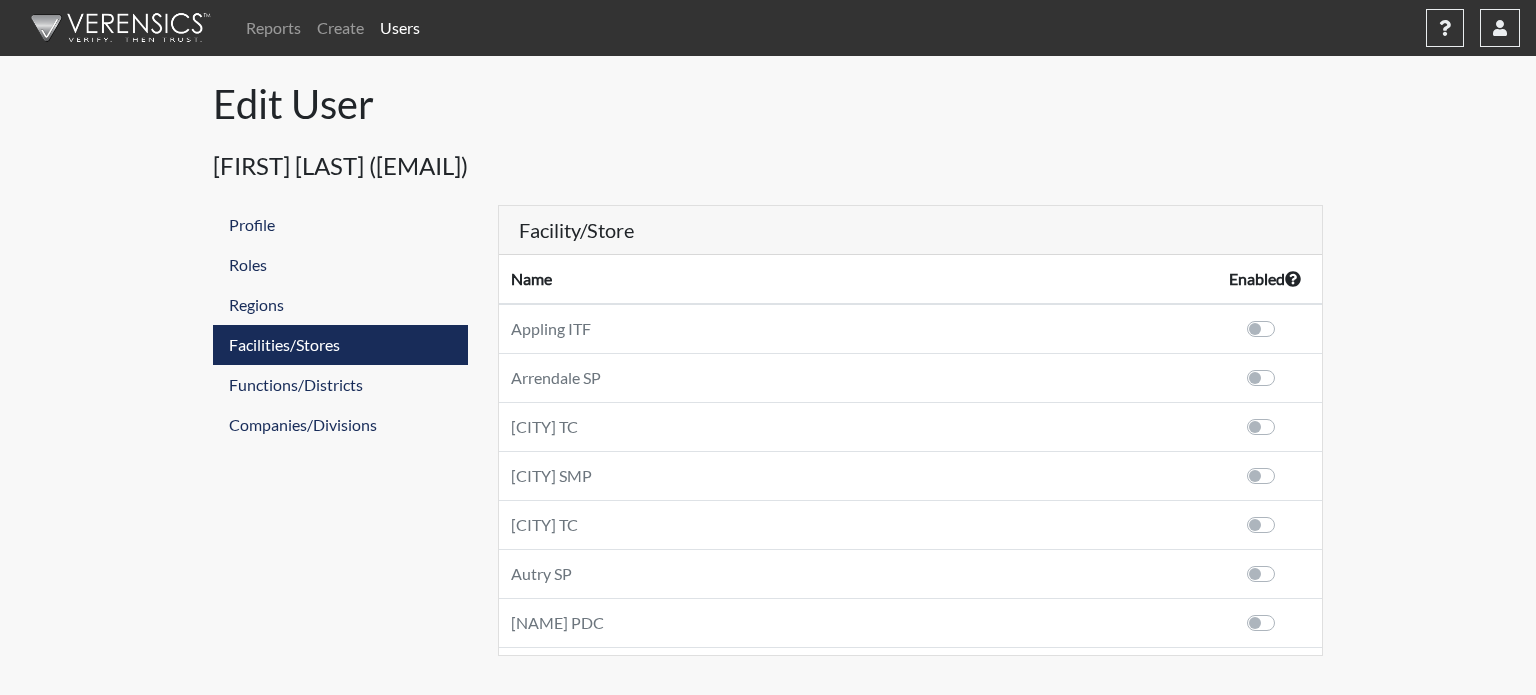 click at bounding box center (1264, 476) 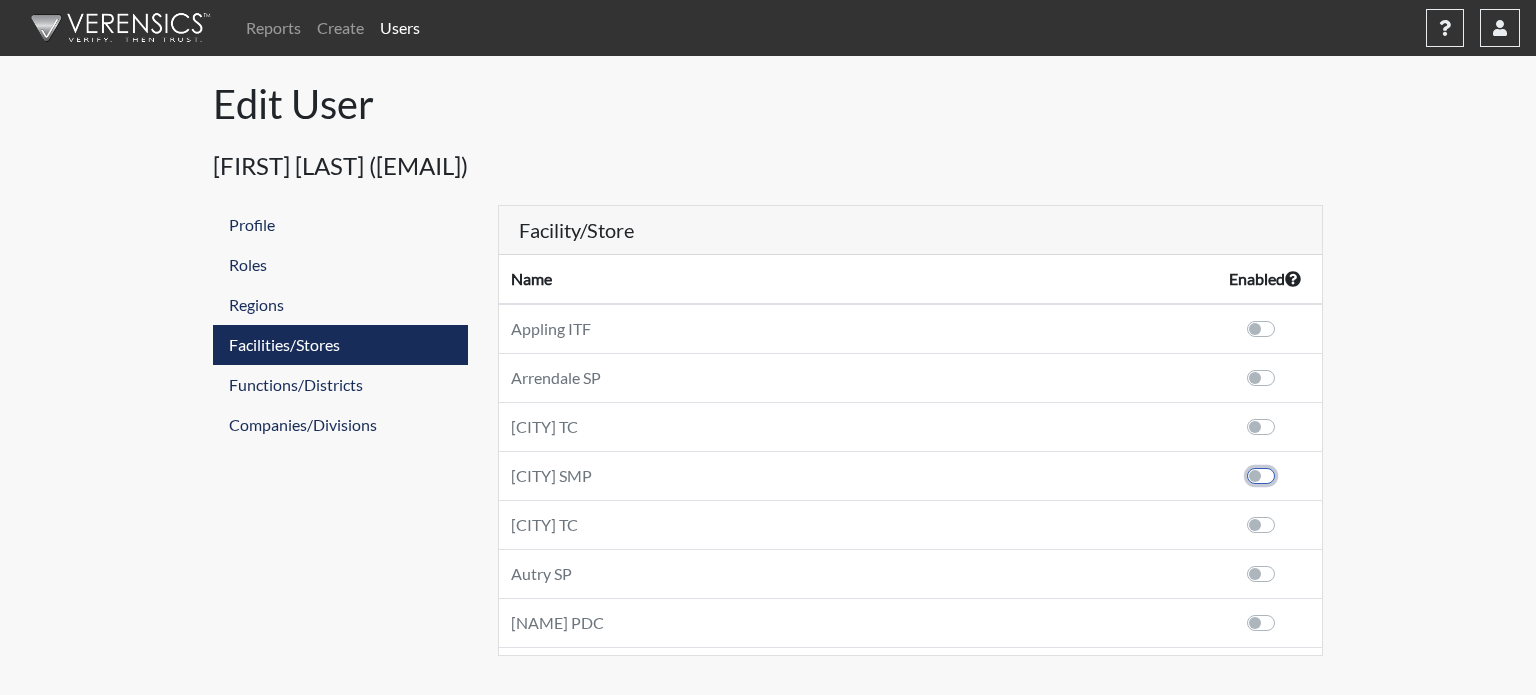 click at bounding box center [1227, 474] 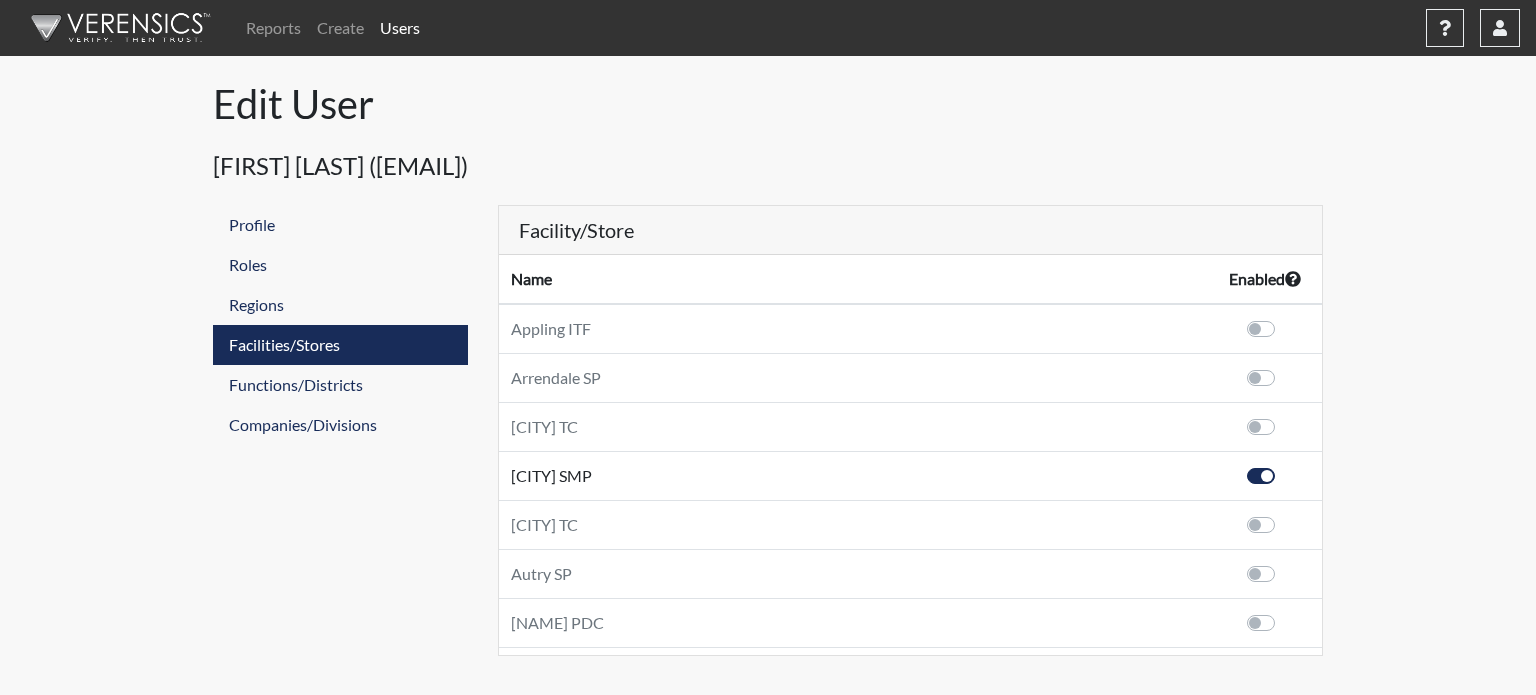 click at bounding box center [1283, 513] 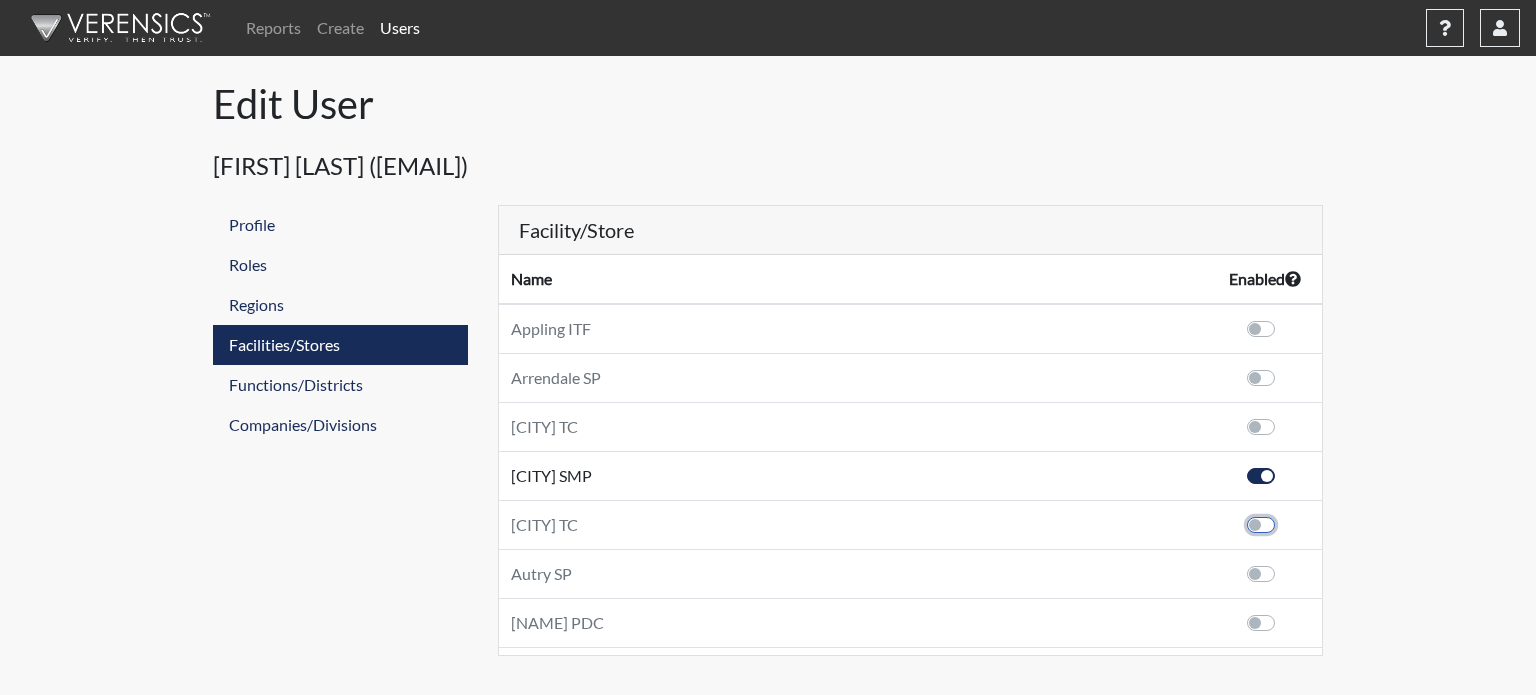 click at bounding box center (1227, 523) 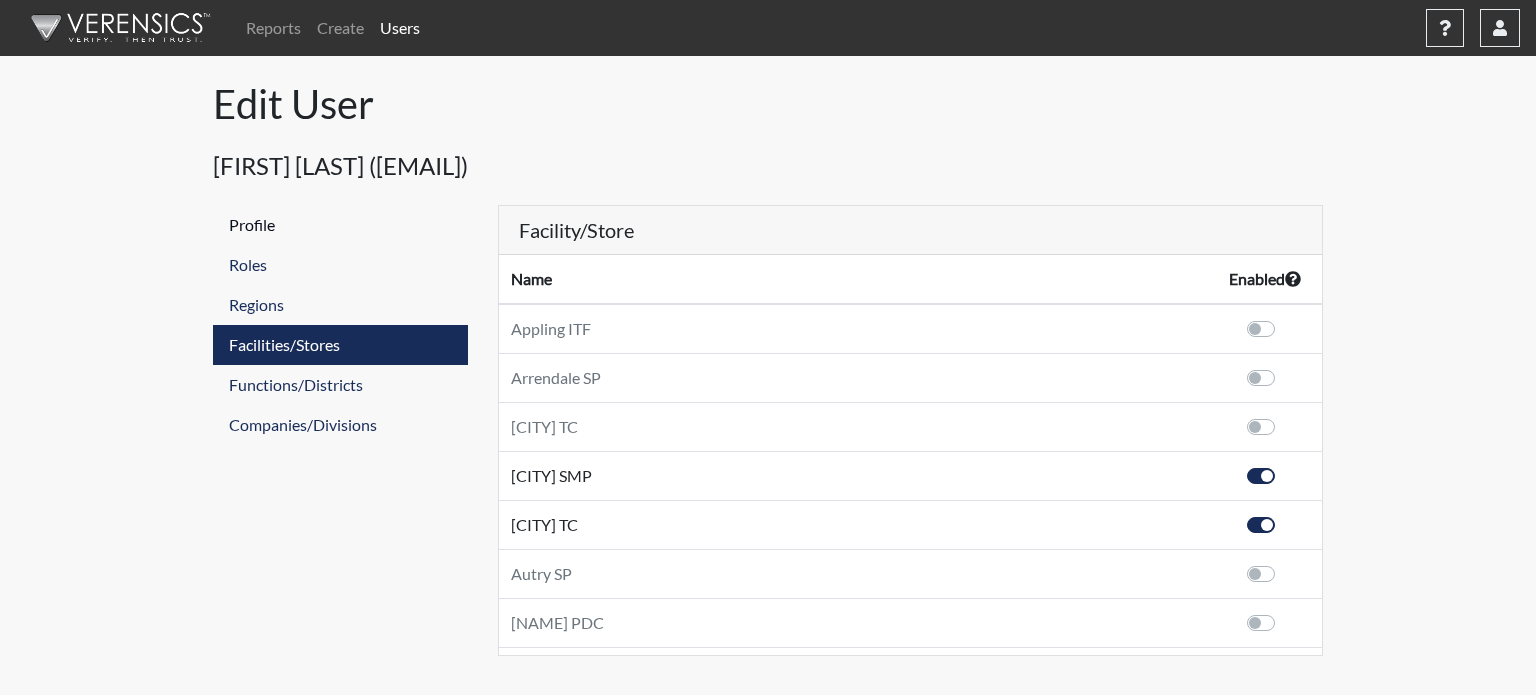 click on "Profile" at bounding box center [340, 225] 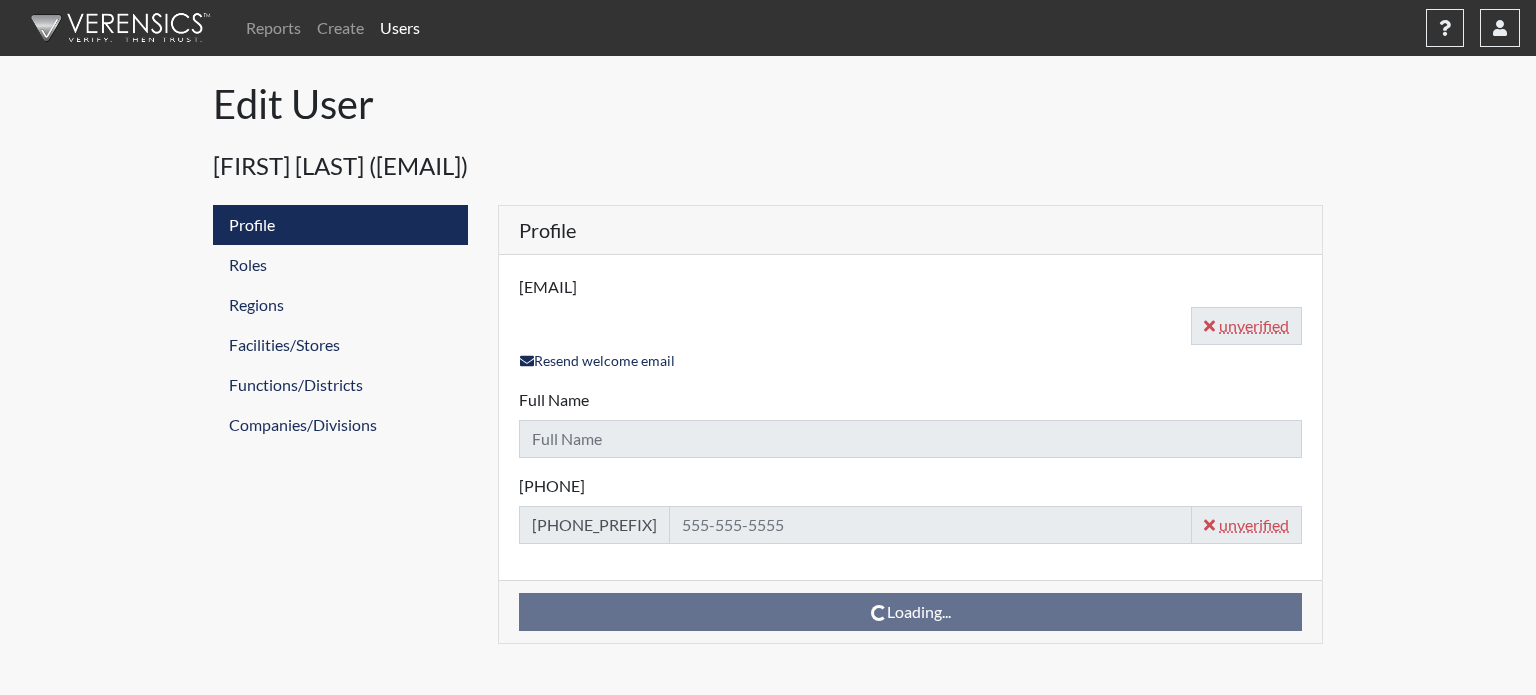 type on "[EMAIL]" 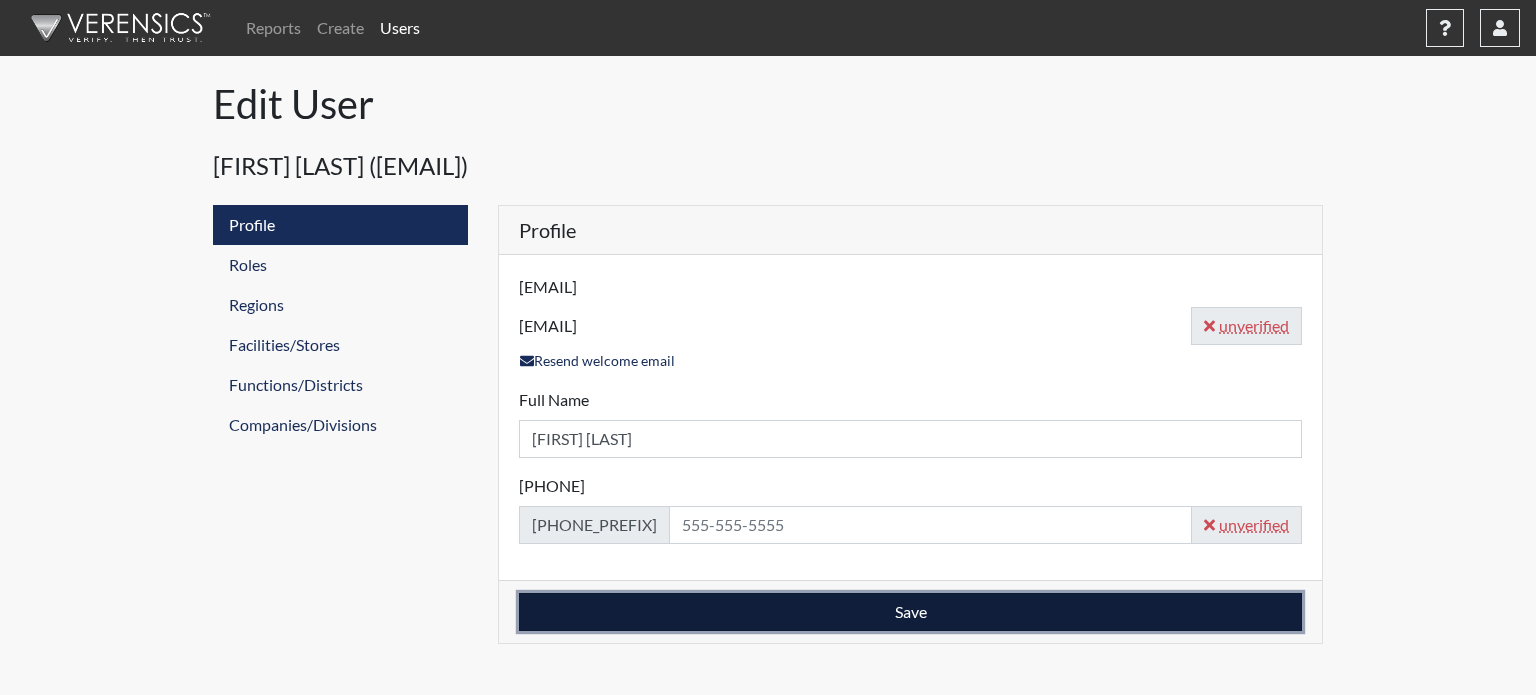 click on "Save" at bounding box center (910, 612) 